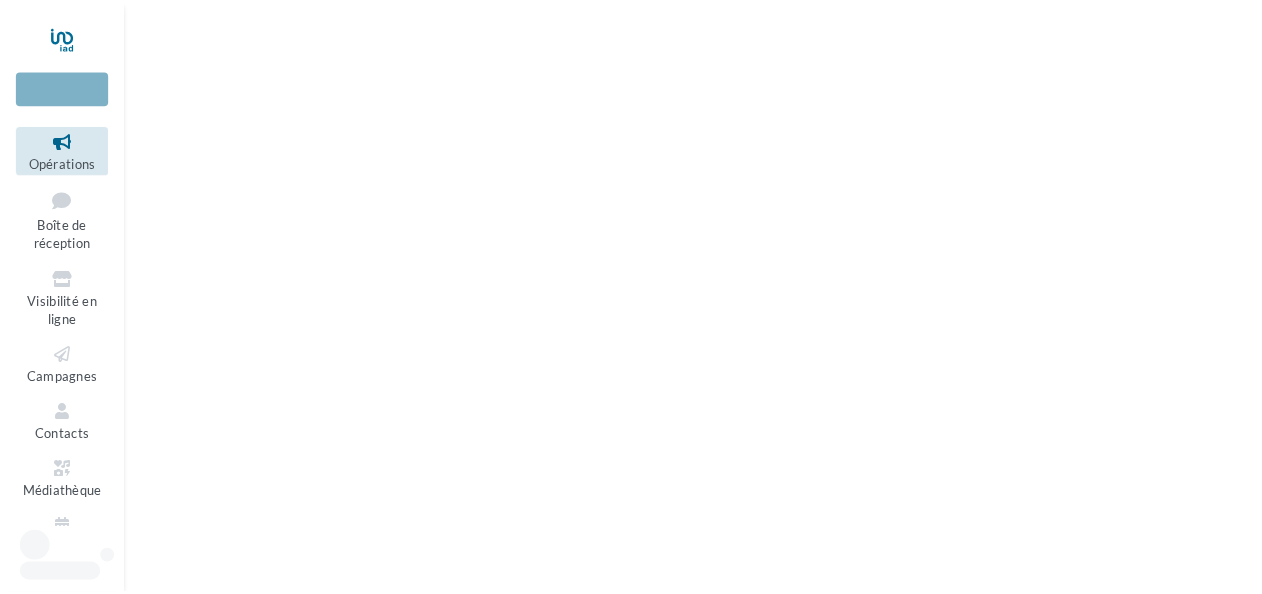 scroll, scrollTop: 0, scrollLeft: 0, axis: both 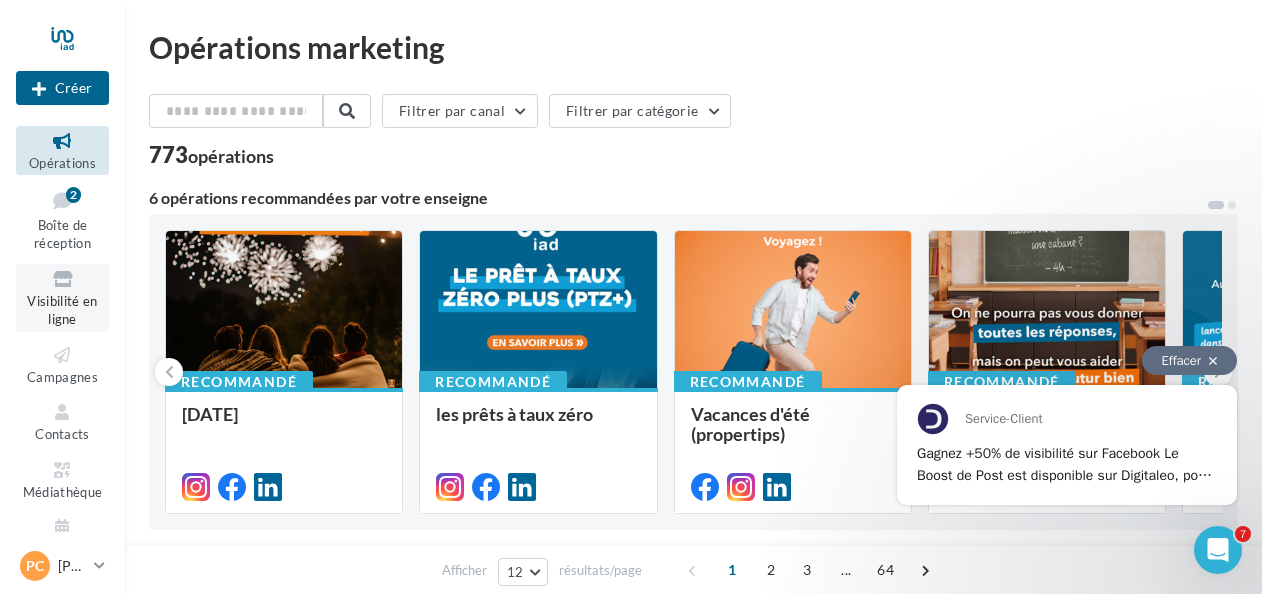 click on "Visibilité en ligne" at bounding box center [62, 298] 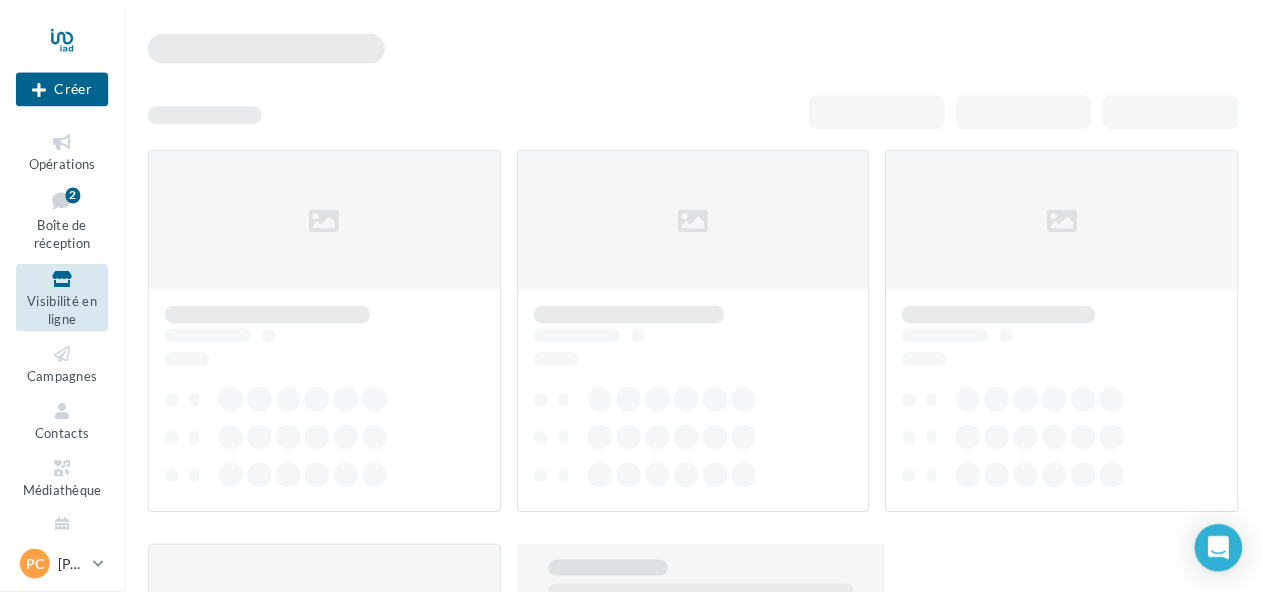 scroll, scrollTop: 0, scrollLeft: 0, axis: both 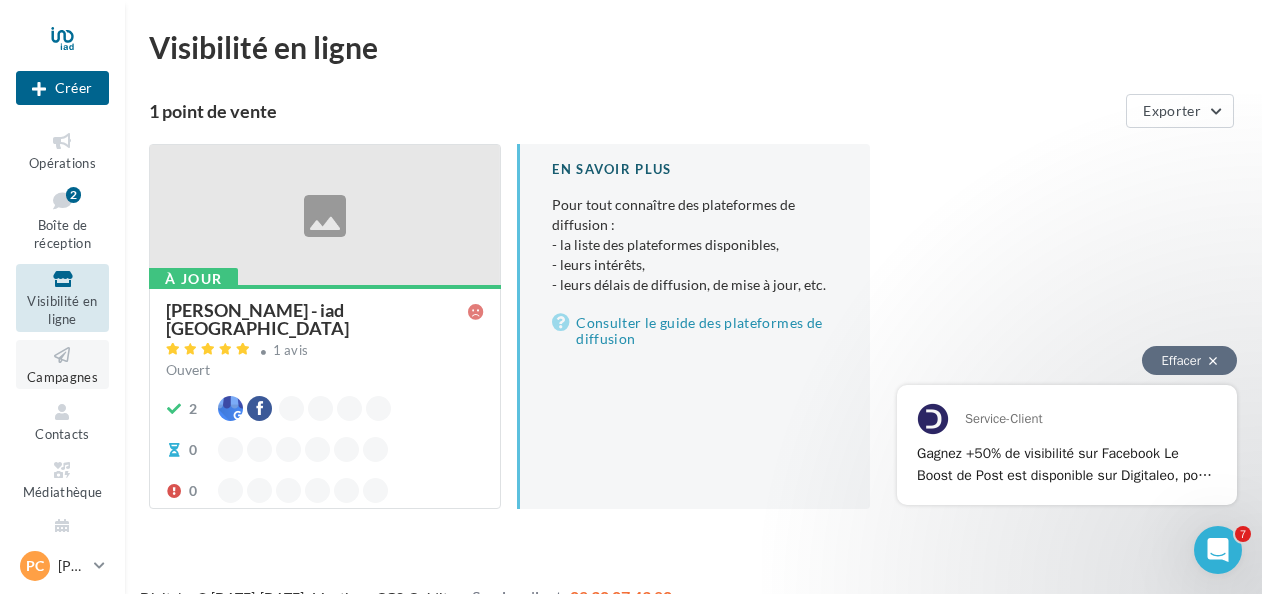 click at bounding box center [62, 355] 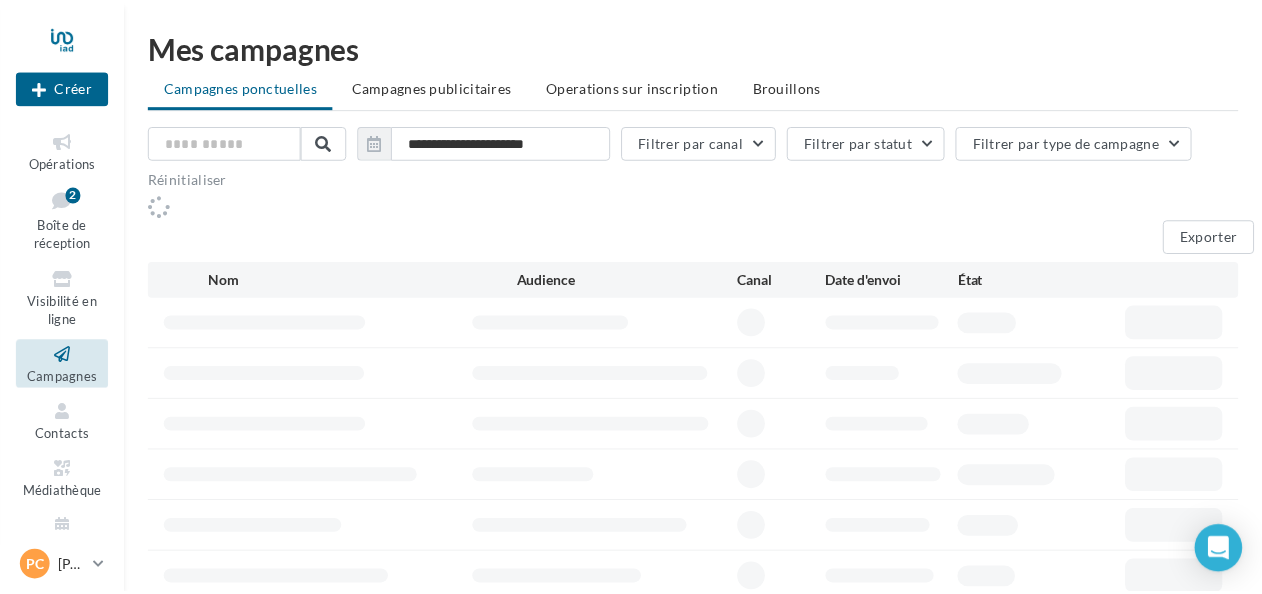 scroll, scrollTop: 0, scrollLeft: 0, axis: both 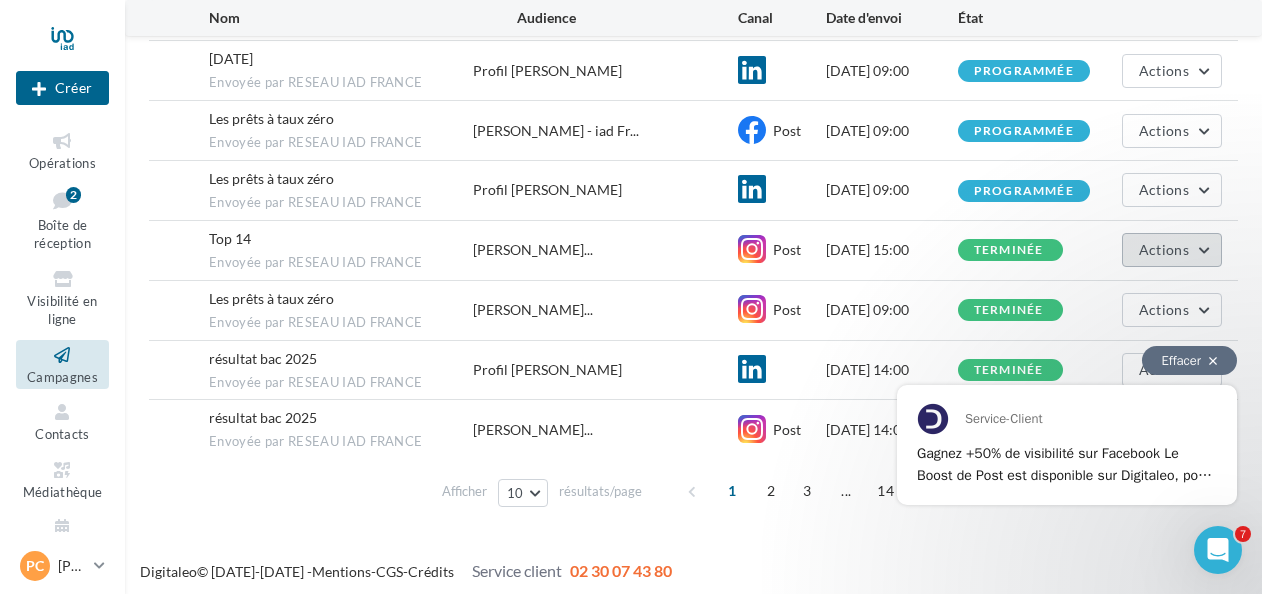 click on "Actions" at bounding box center (1172, 250) 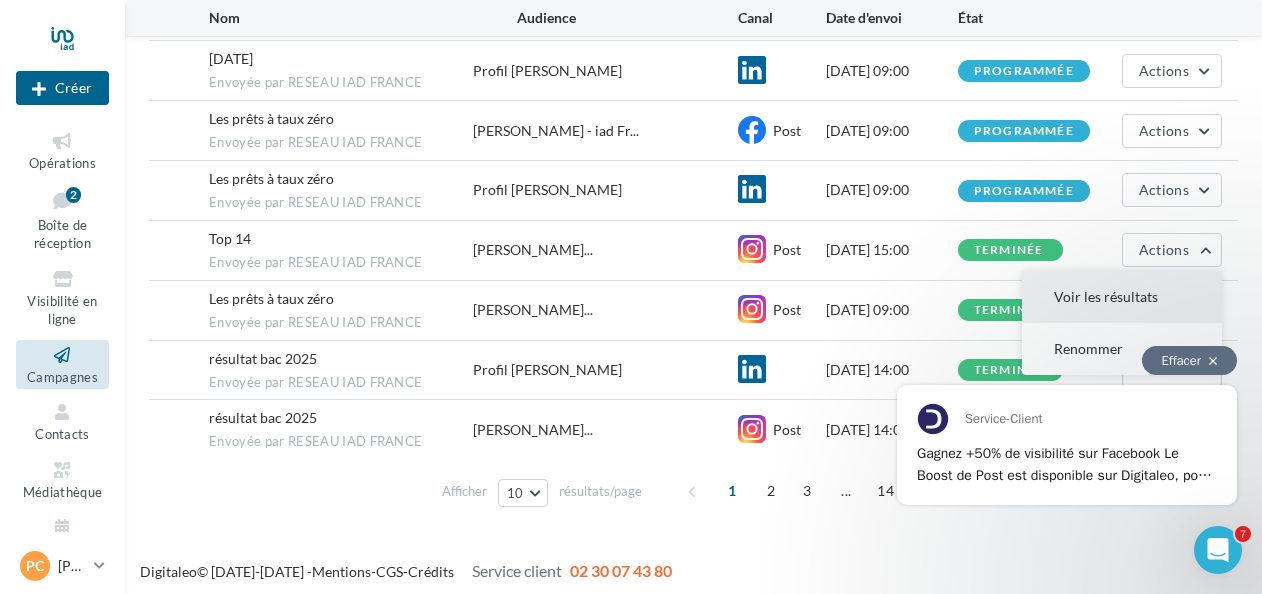 click on "Voir les résultats" at bounding box center [1122, 297] 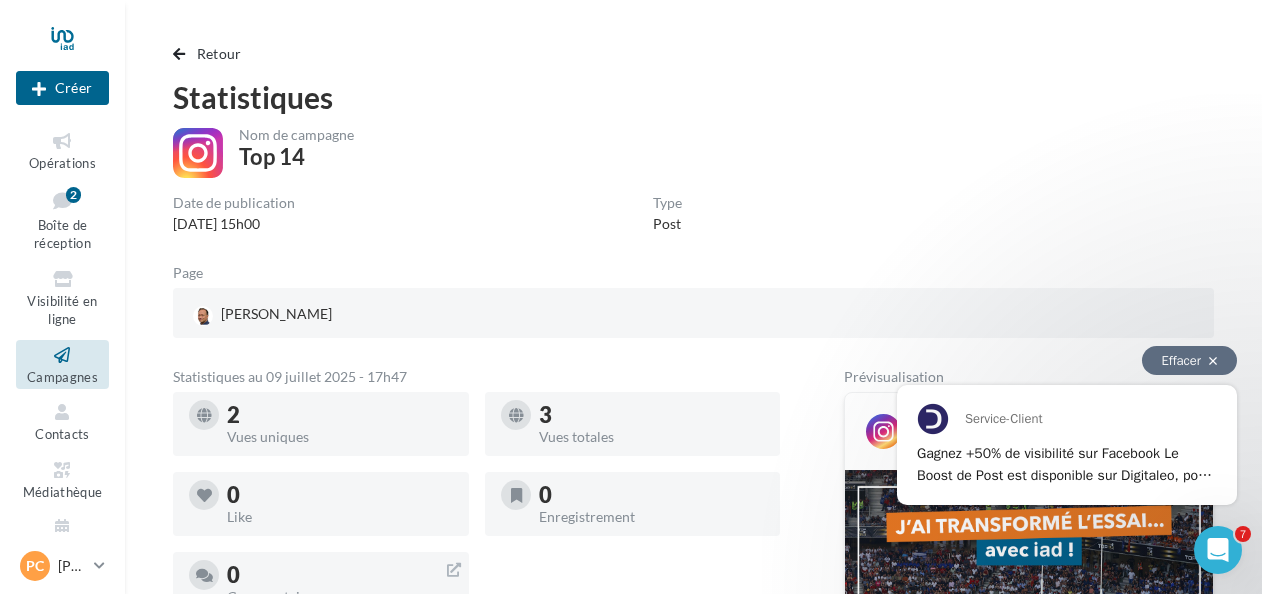 scroll, scrollTop: 0, scrollLeft: 0, axis: both 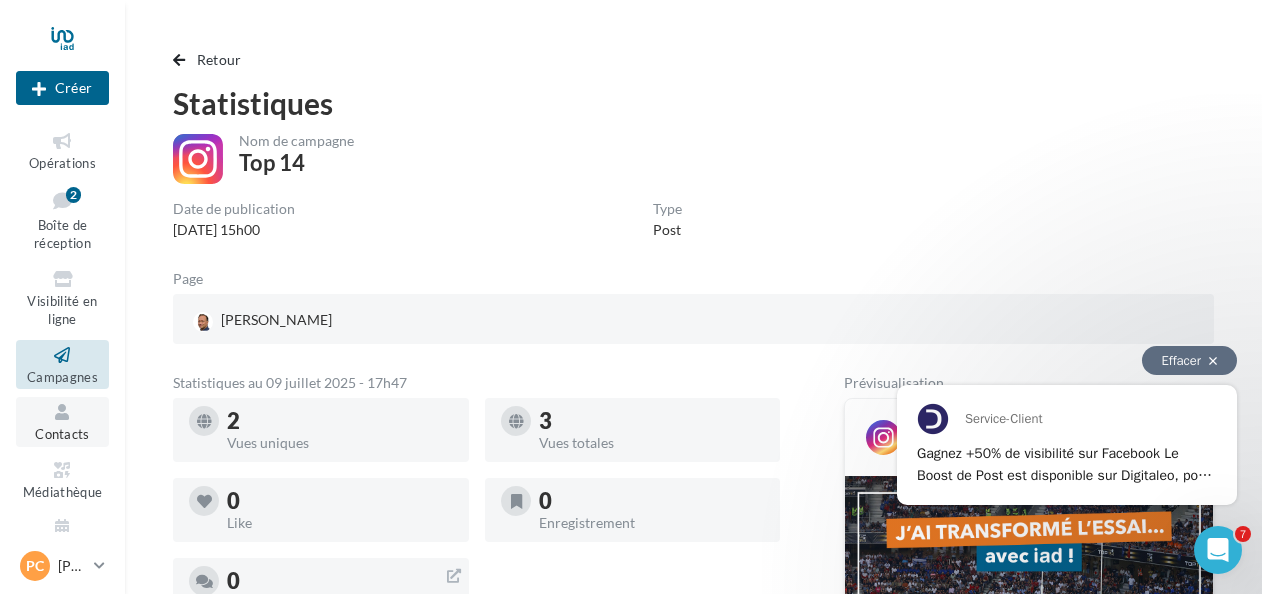 click at bounding box center (62, 412) 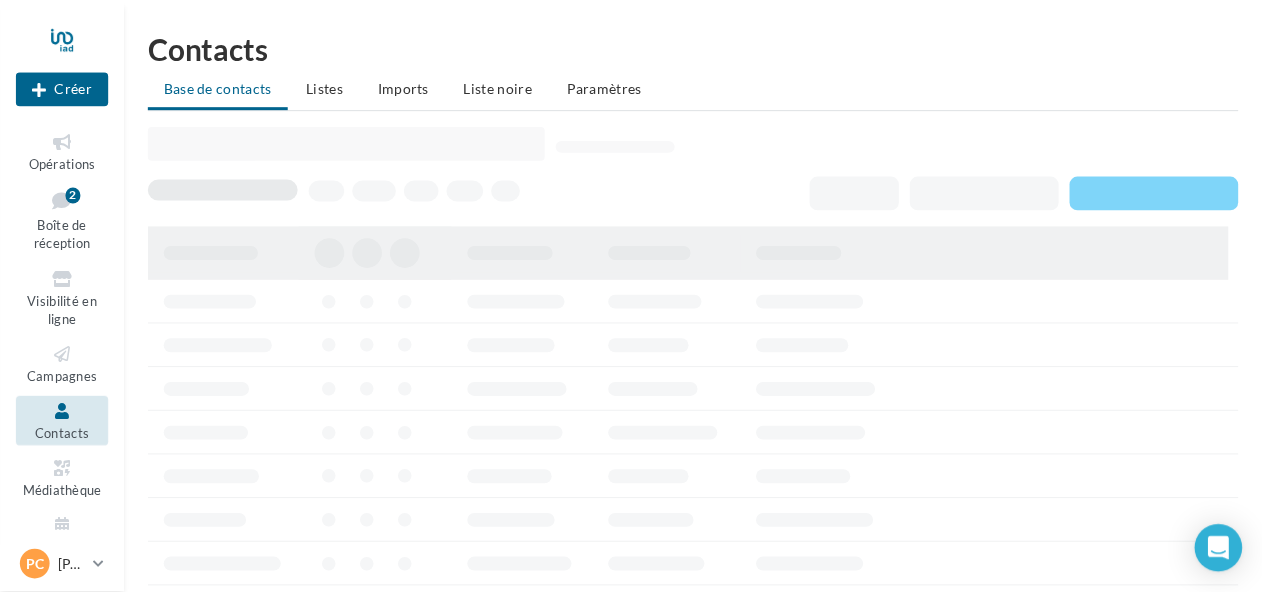 scroll, scrollTop: 0, scrollLeft: 0, axis: both 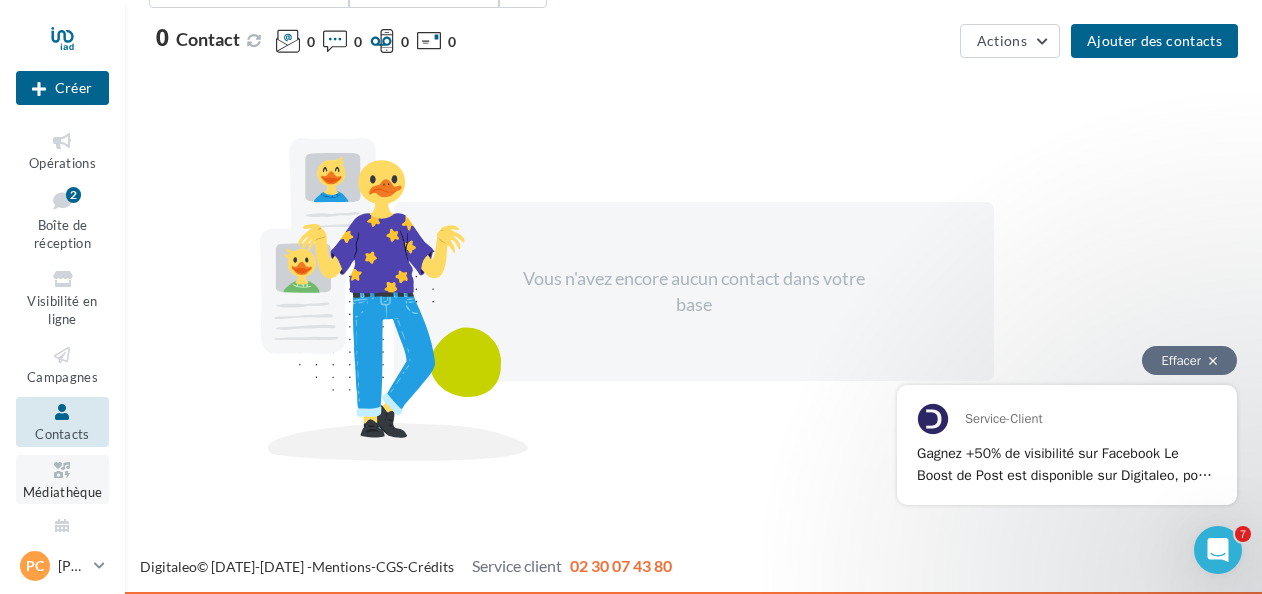 click at bounding box center (62, 470) 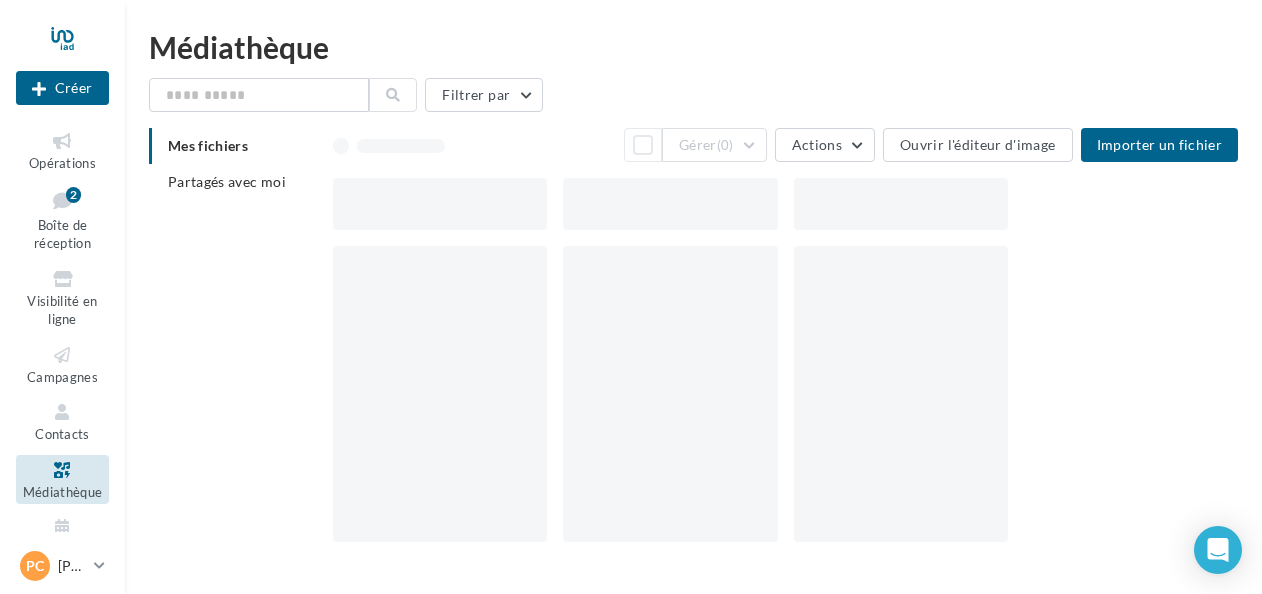 scroll, scrollTop: 0, scrollLeft: 0, axis: both 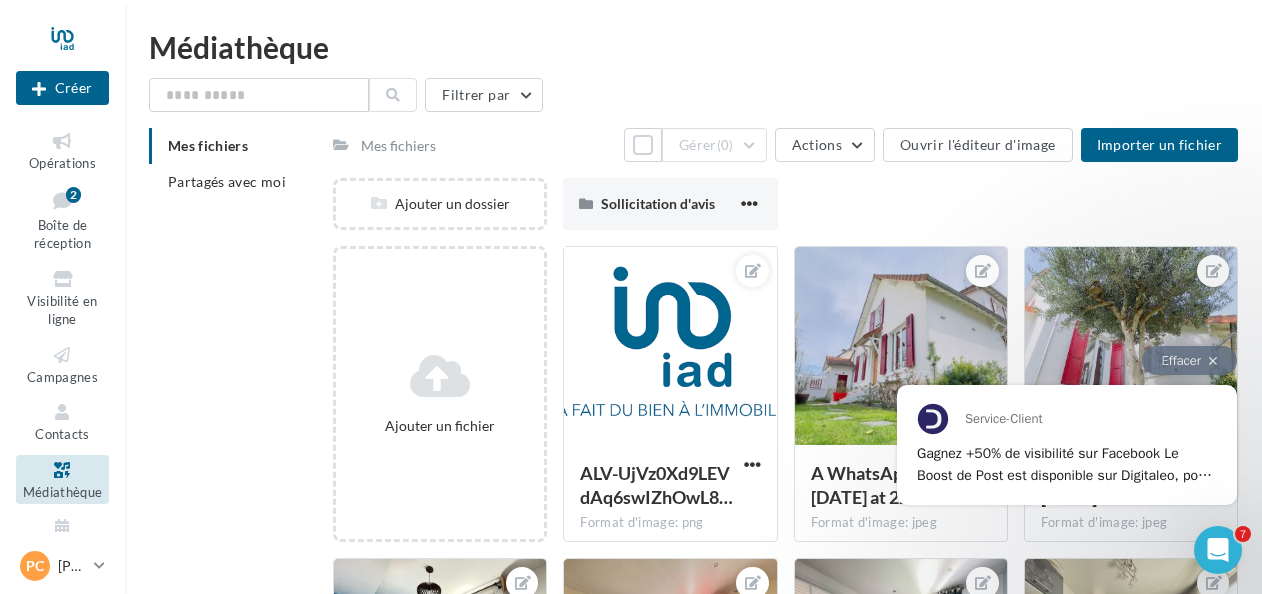 click on "Gagnez +50% de visibilité sur Facebook Le Boost de Post est disponible sur Digitaleo, pour amplifier la portée de vos posts Facebook. Touchez par exemple jusqu'à 20 000 profils supplémentaires dès 30€ sur 7 jours. Pour commencer sur vos derniers posts, rendez-vous dans "Campagnes", cliquez sur "Actions" puis "Booster mon post".     Vous aimez cette nouveauté ? Faites le nous savoir avec l’émoji 👍" at bounding box center [1067, 461] 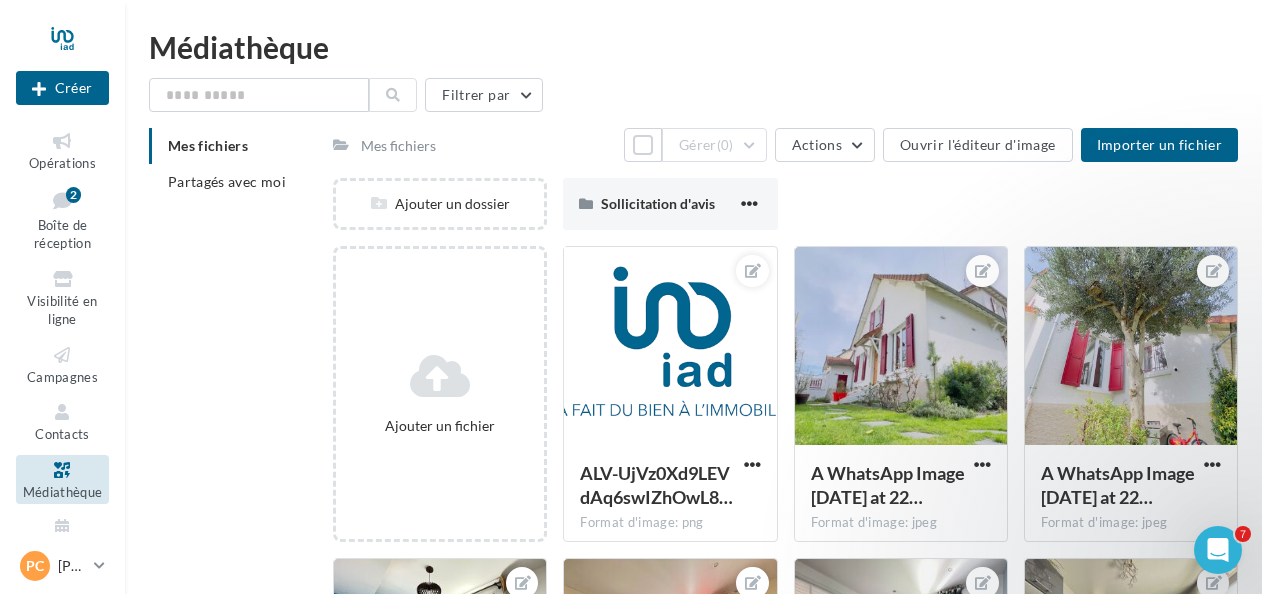 scroll, scrollTop: 0, scrollLeft: 0, axis: both 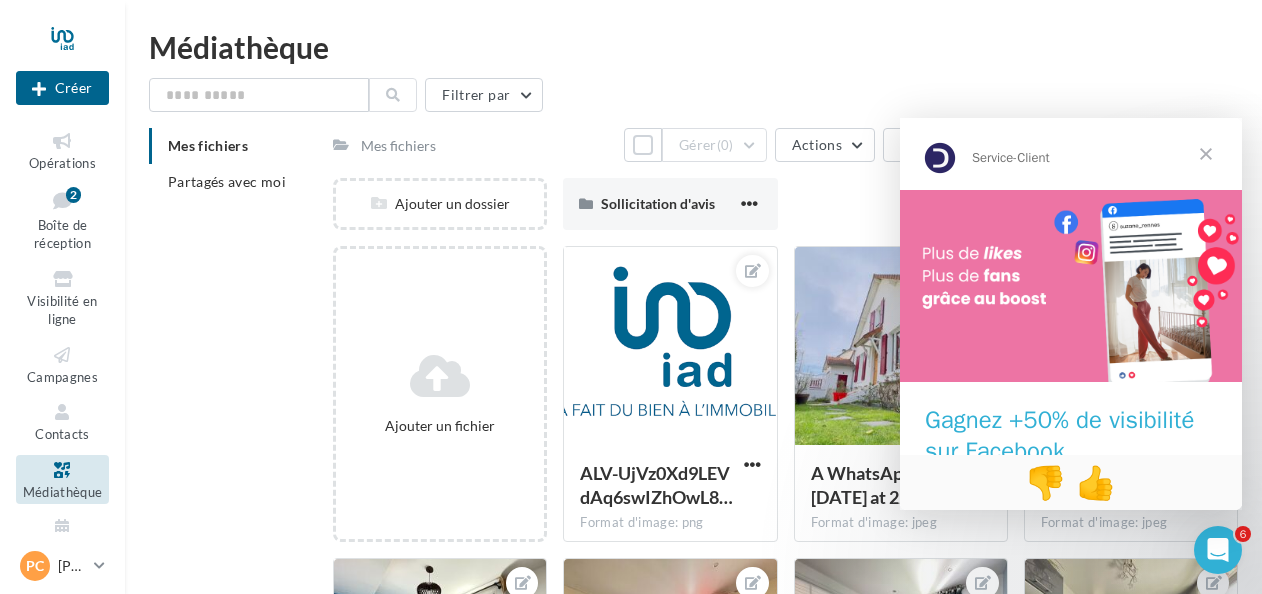 click at bounding box center [1206, 154] 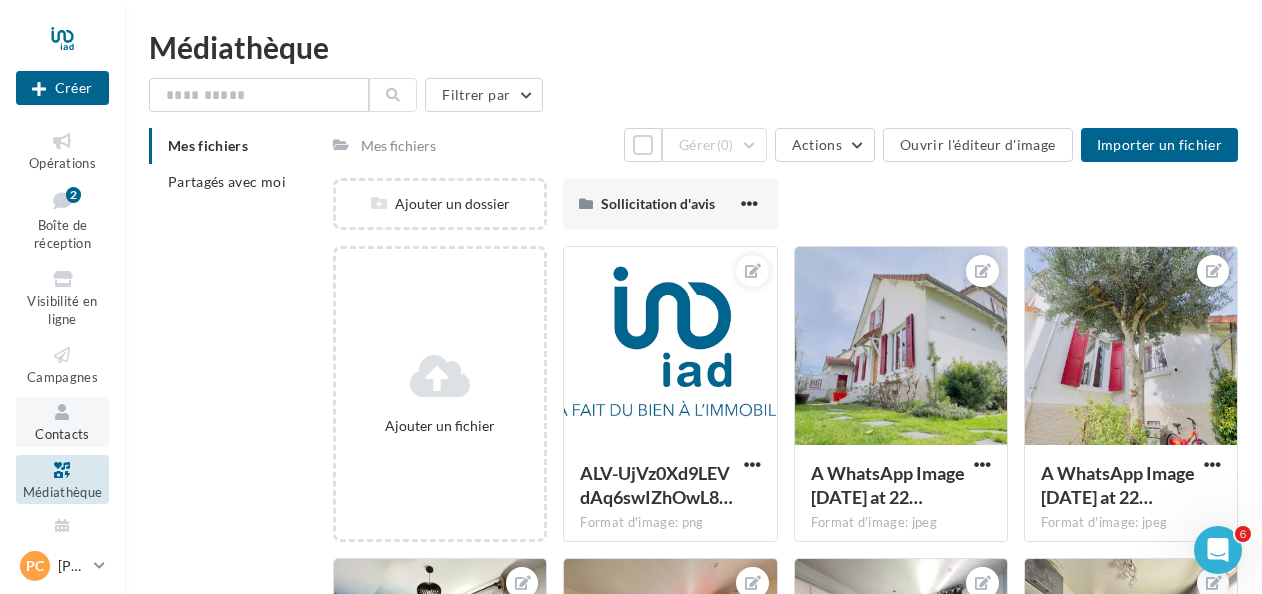 scroll, scrollTop: 37, scrollLeft: 0, axis: vertical 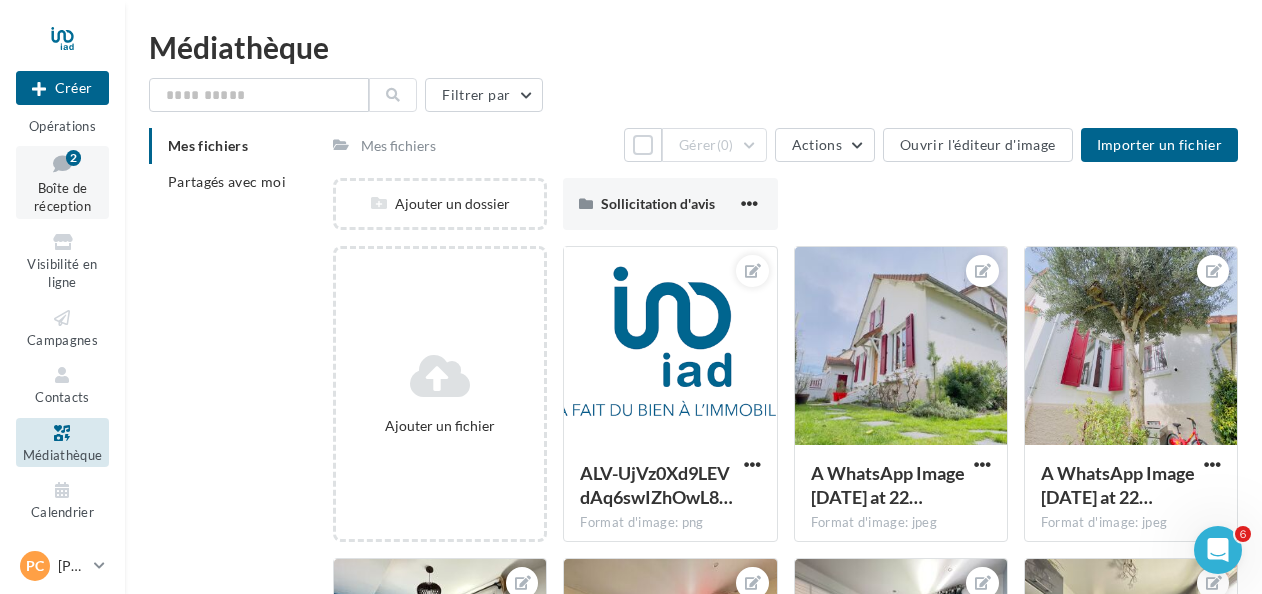 click on "Boîte de réception" at bounding box center (62, 197) 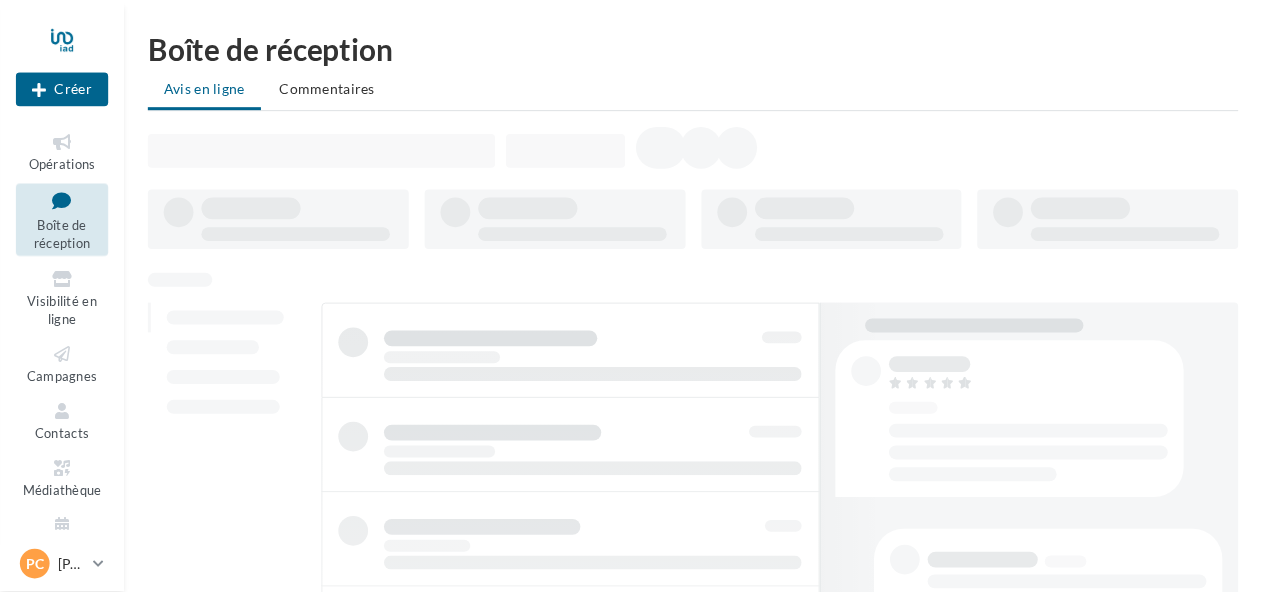 scroll, scrollTop: 0, scrollLeft: 0, axis: both 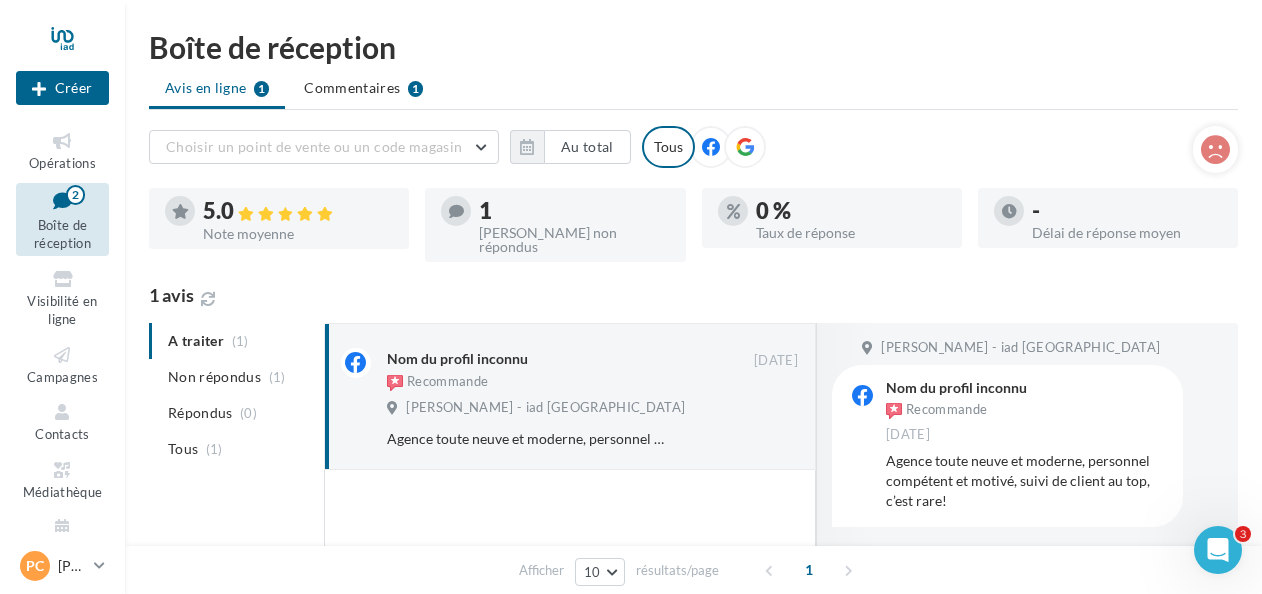 click at bounding box center (456, 211) 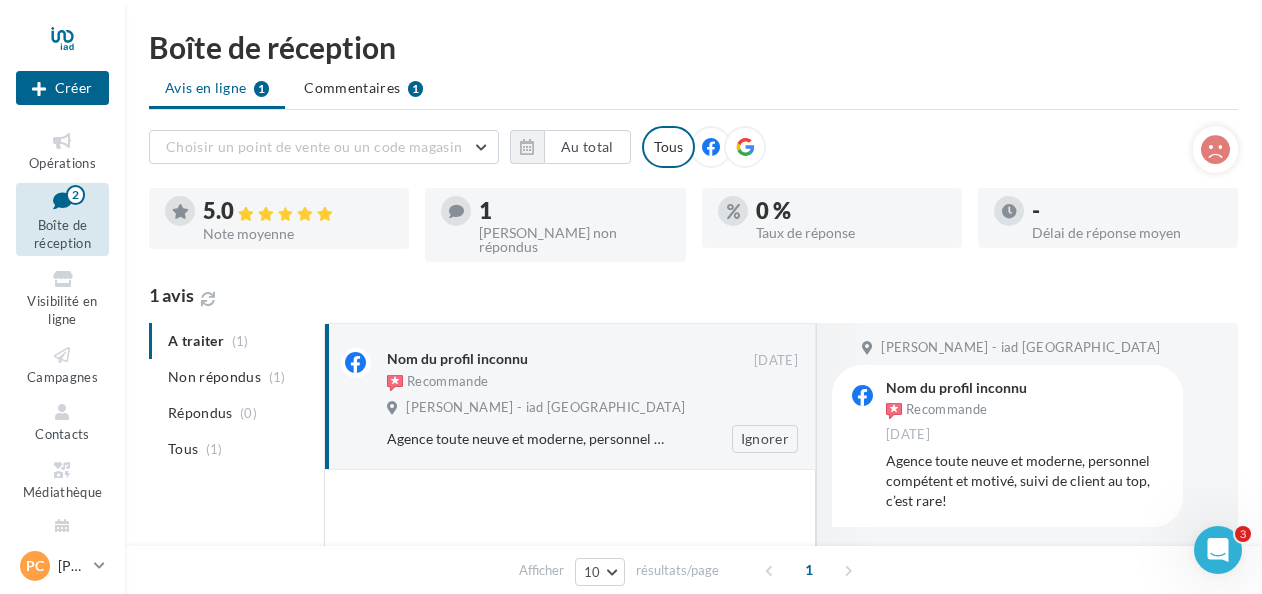click on "Agence toute neuve et moderne, personnel compétent et motivé, suivi de client au top, c’est rare!" at bounding box center [527, 439] 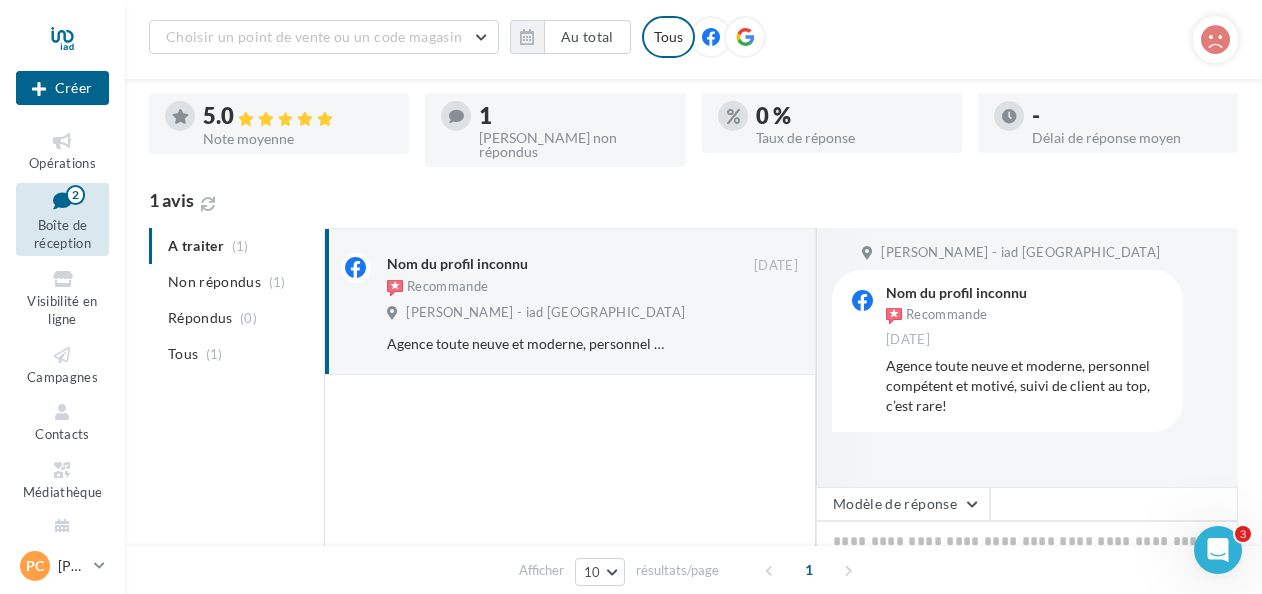 scroll, scrollTop: 200, scrollLeft: 0, axis: vertical 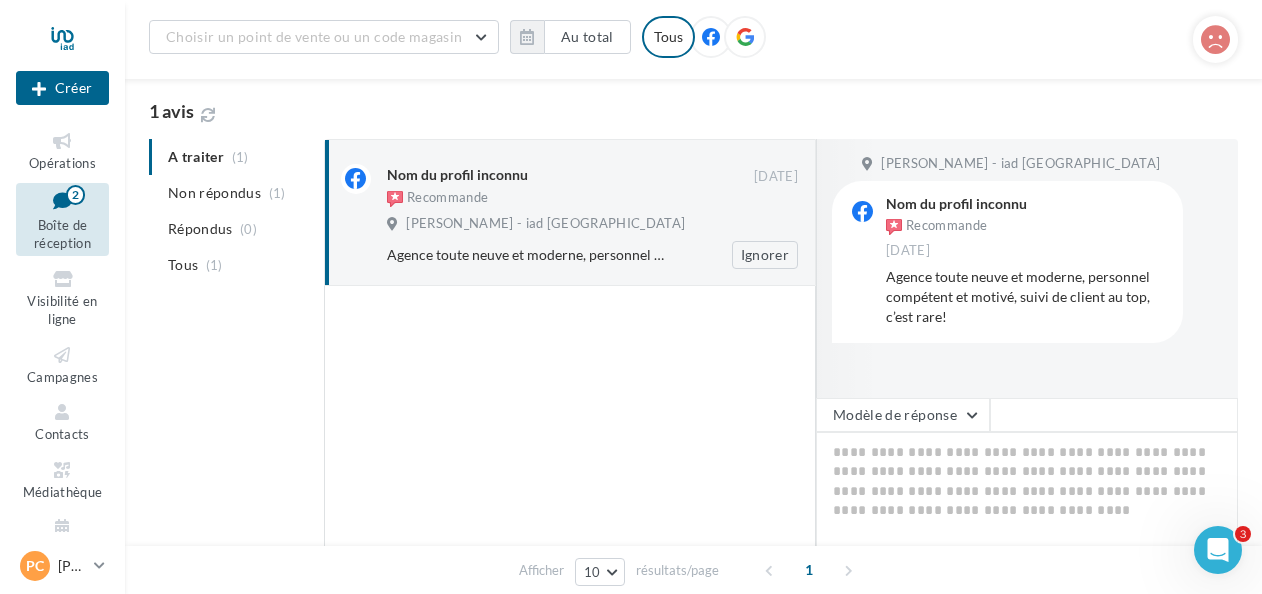 click on "Agence toute neuve et moderne, personnel compétent et motivé, suivi de client au top, c’est rare!" at bounding box center (527, 255) 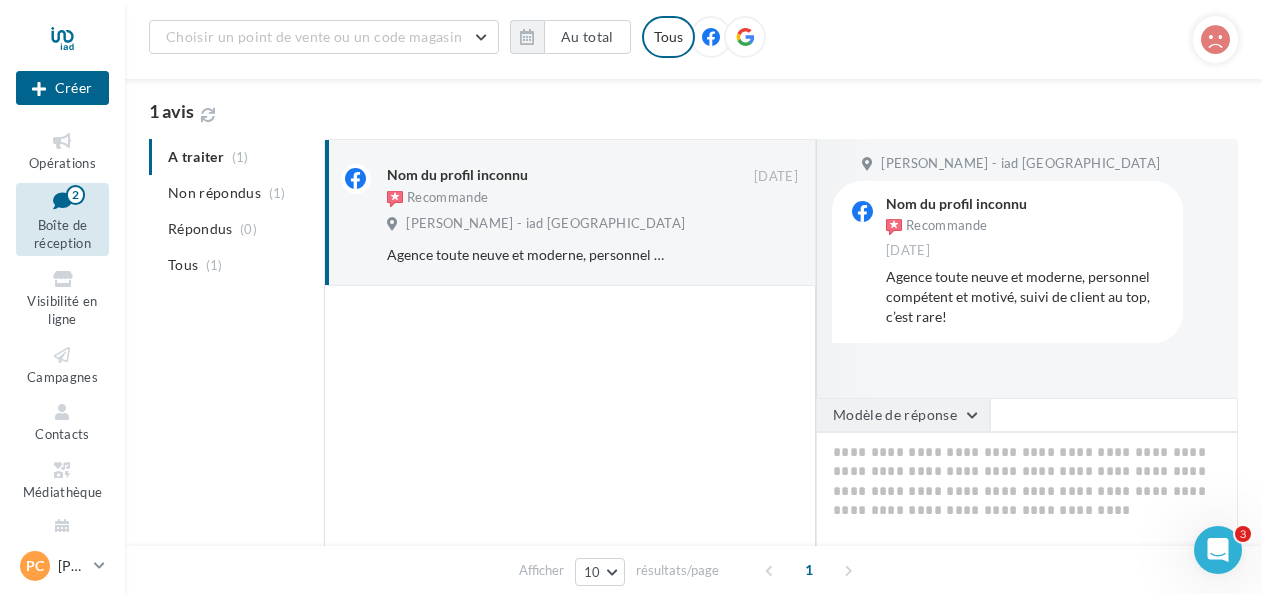 click on "Modèle de réponse" at bounding box center (903, 415) 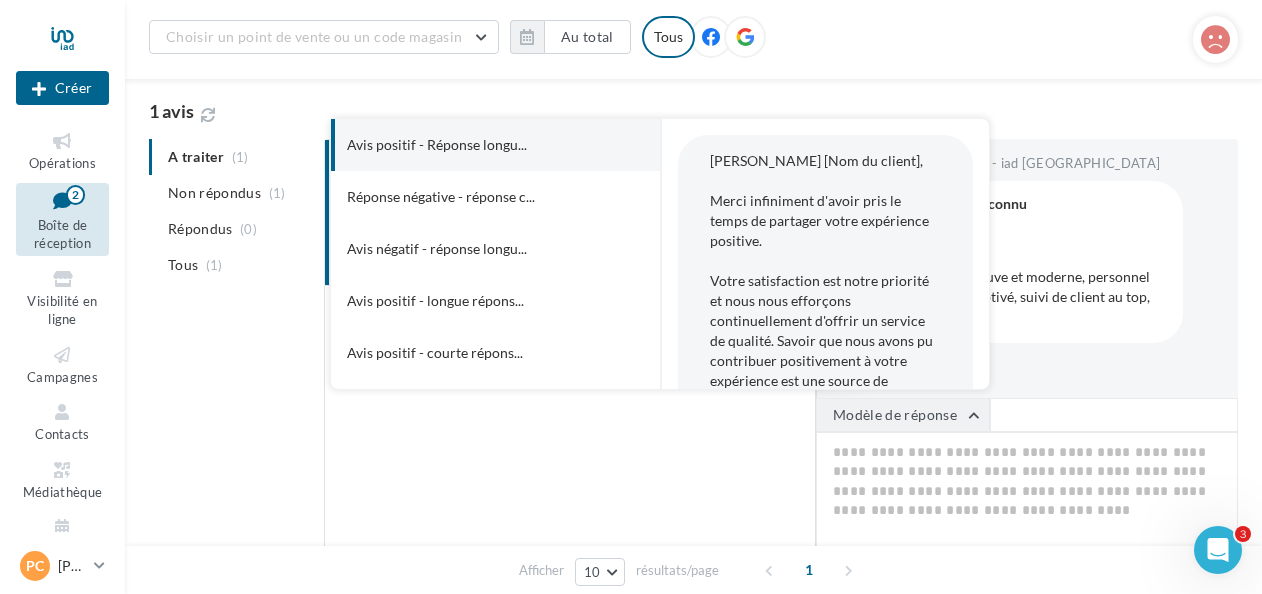 click on "Modèle de réponse" at bounding box center (903, 415) 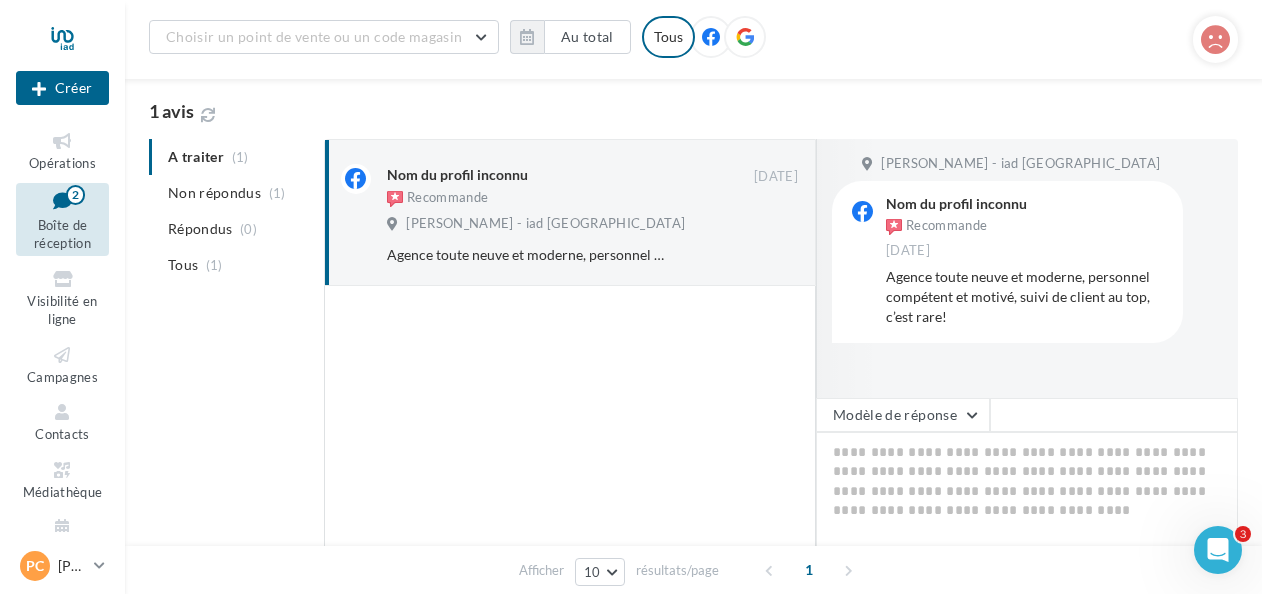 click on "Agence toute neuve et moderne, personnel compétent et motivé, suivi de client au top, c’est rare!" at bounding box center [1026, 297] 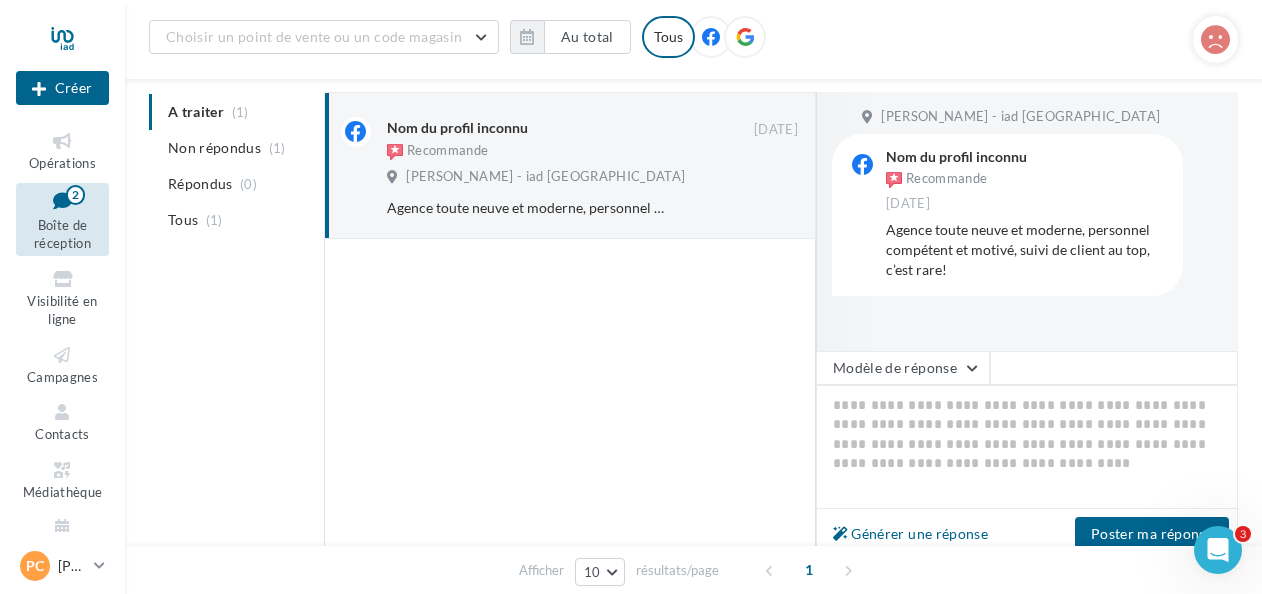 scroll, scrollTop: 250, scrollLeft: 0, axis: vertical 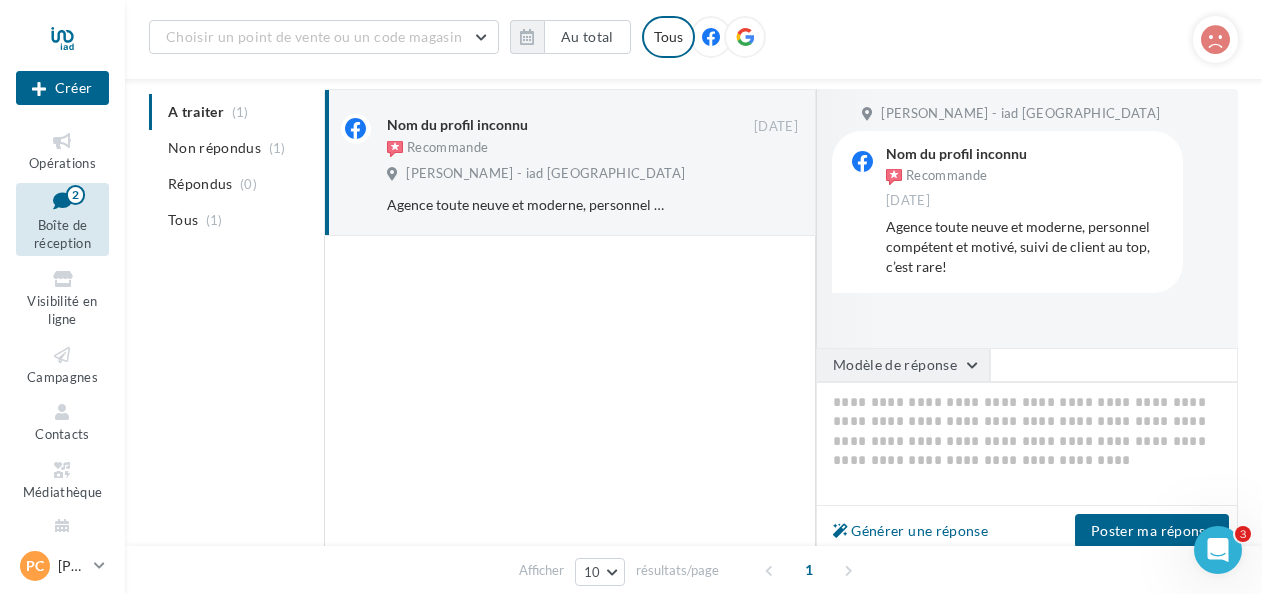 click on "Modèle de réponse" at bounding box center (903, 365) 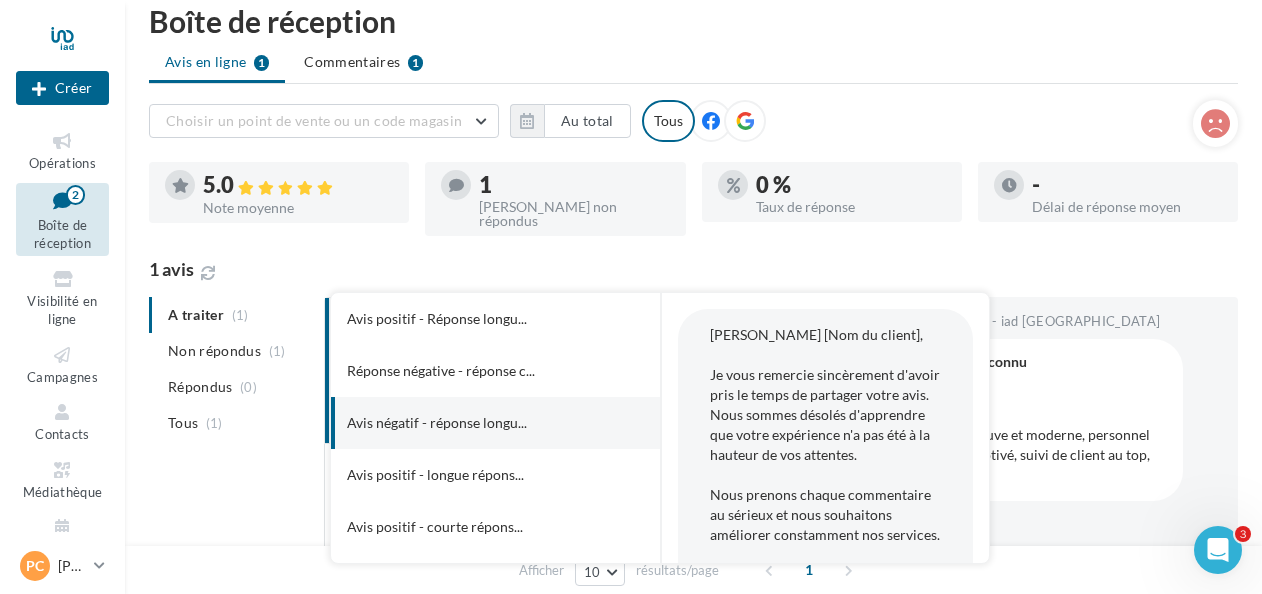 scroll, scrollTop: 0, scrollLeft: 0, axis: both 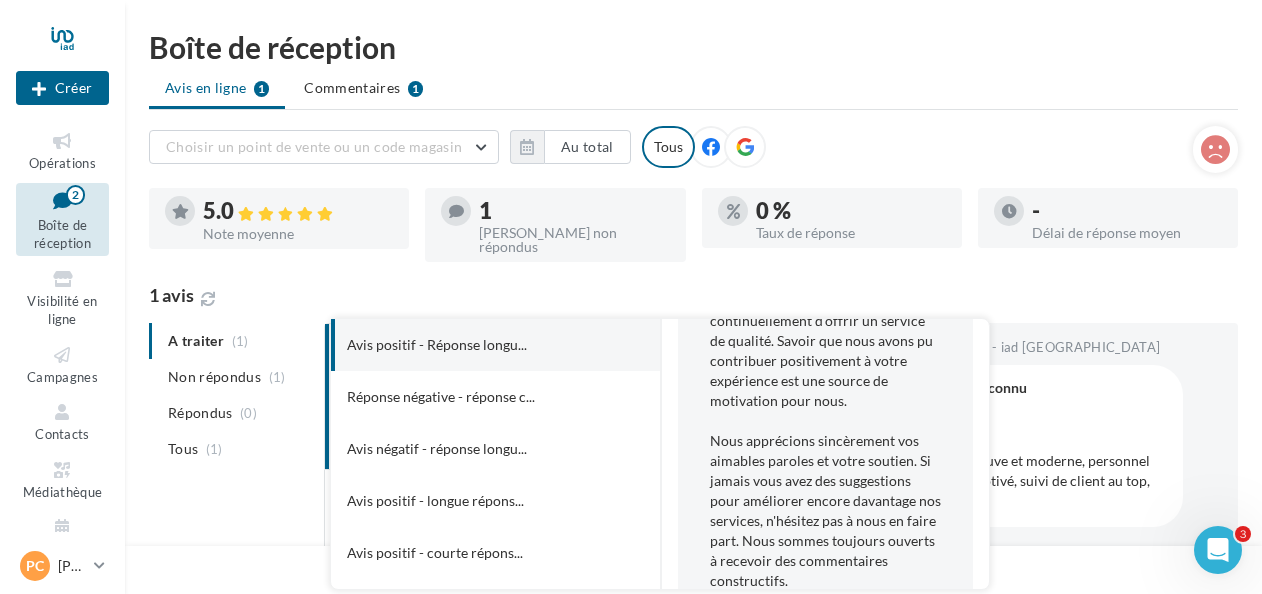 click on "Nom du profil inconnu
Recommande
[DATE]" at bounding box center [1026, 412] 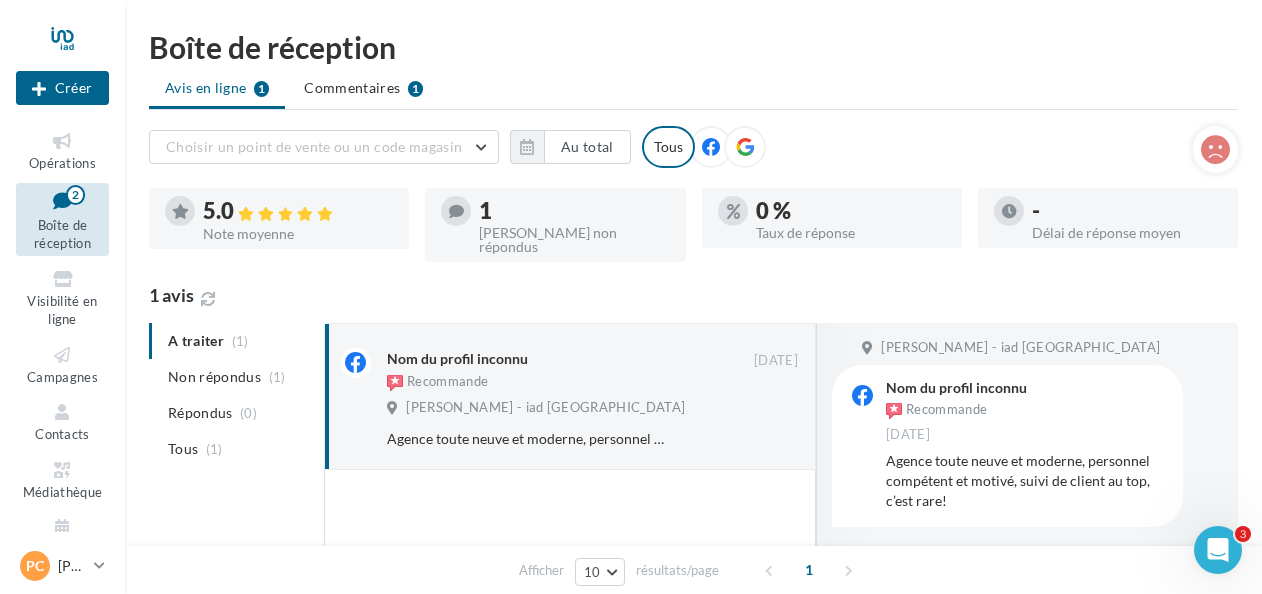 click 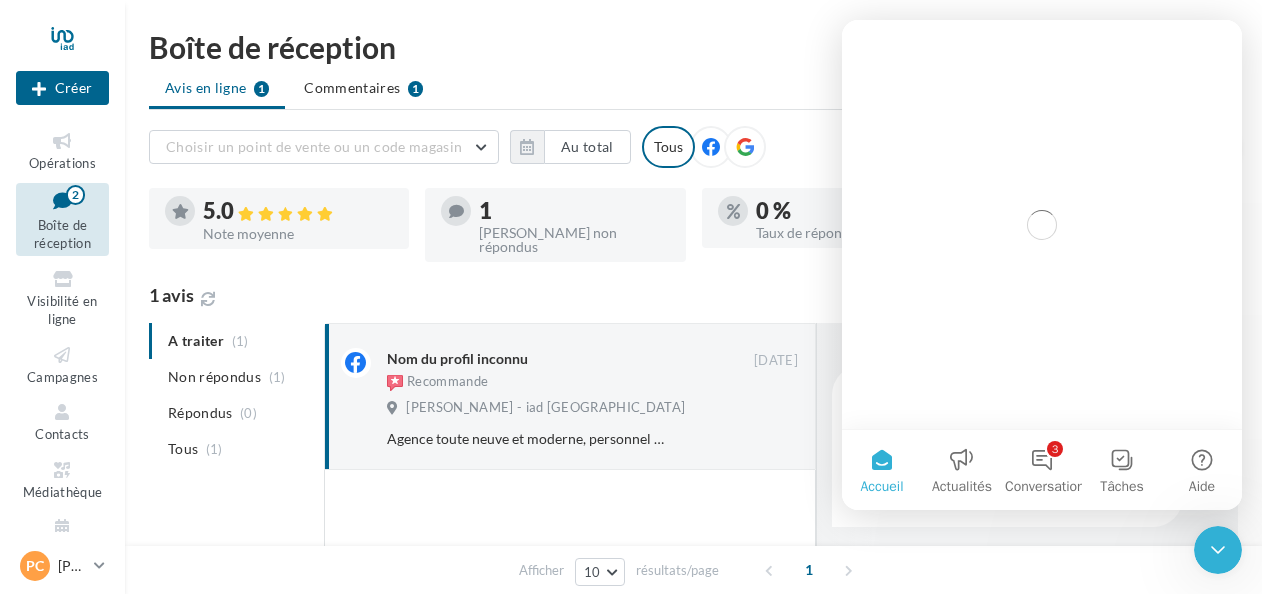 scroll, scrollTop: 0, scrollLeft: 0, axis: both 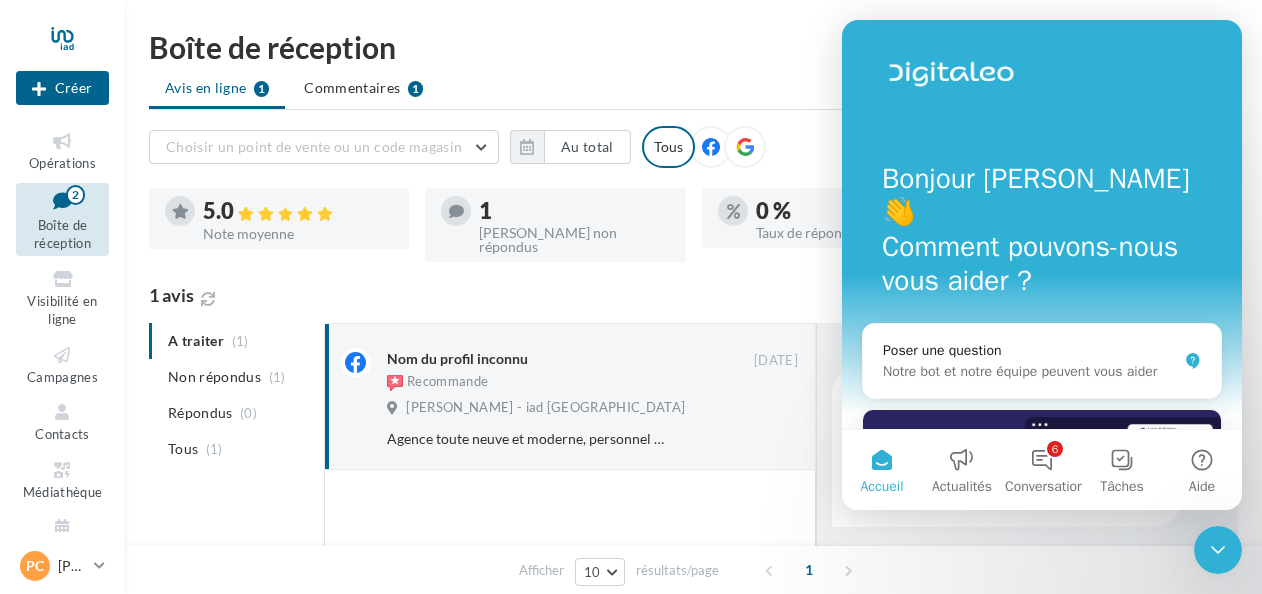 click 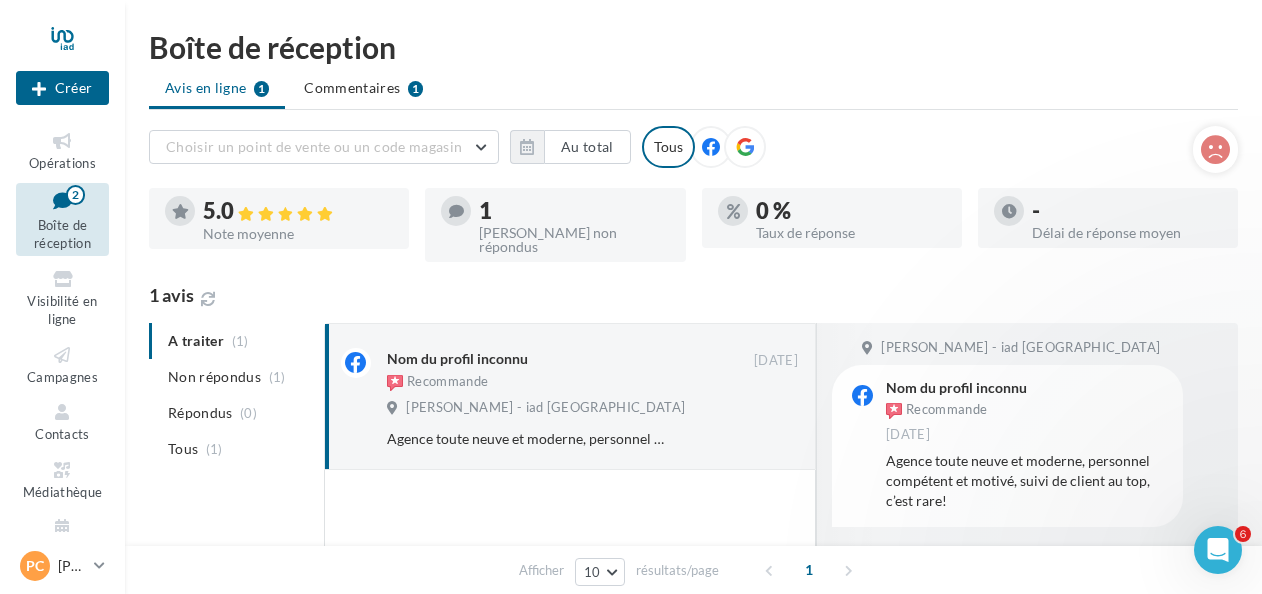 scroll, scrollTop: 0, scrollLeft: 0, axis: both 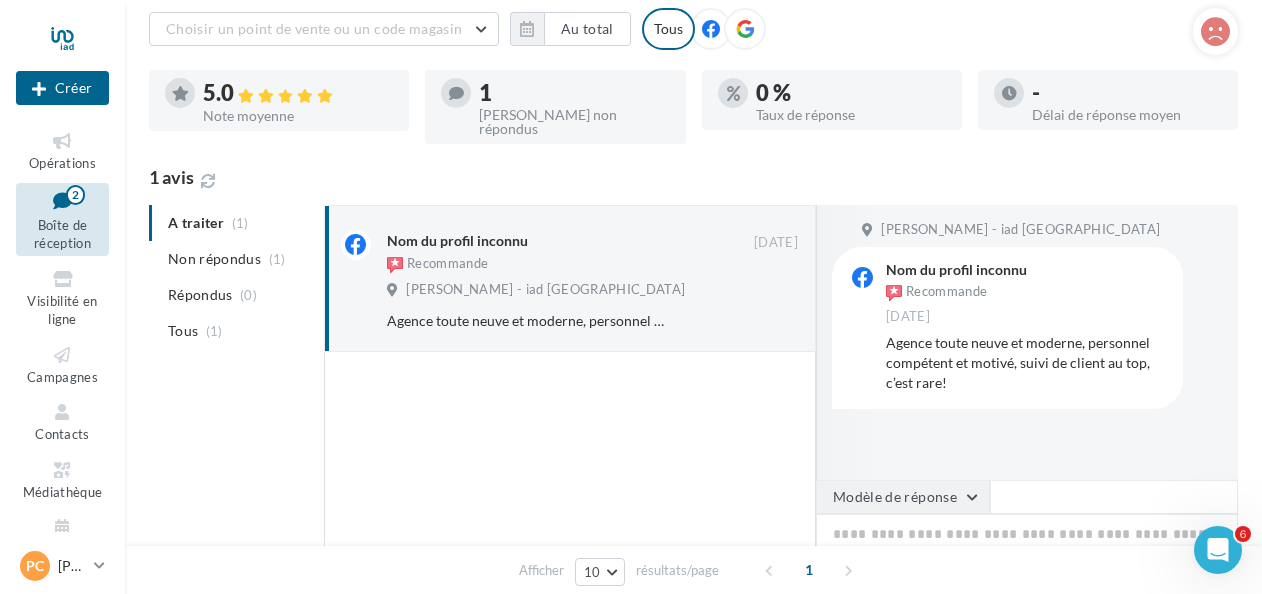 click on "Modèle de réponse" at bounding box center [903, 497] 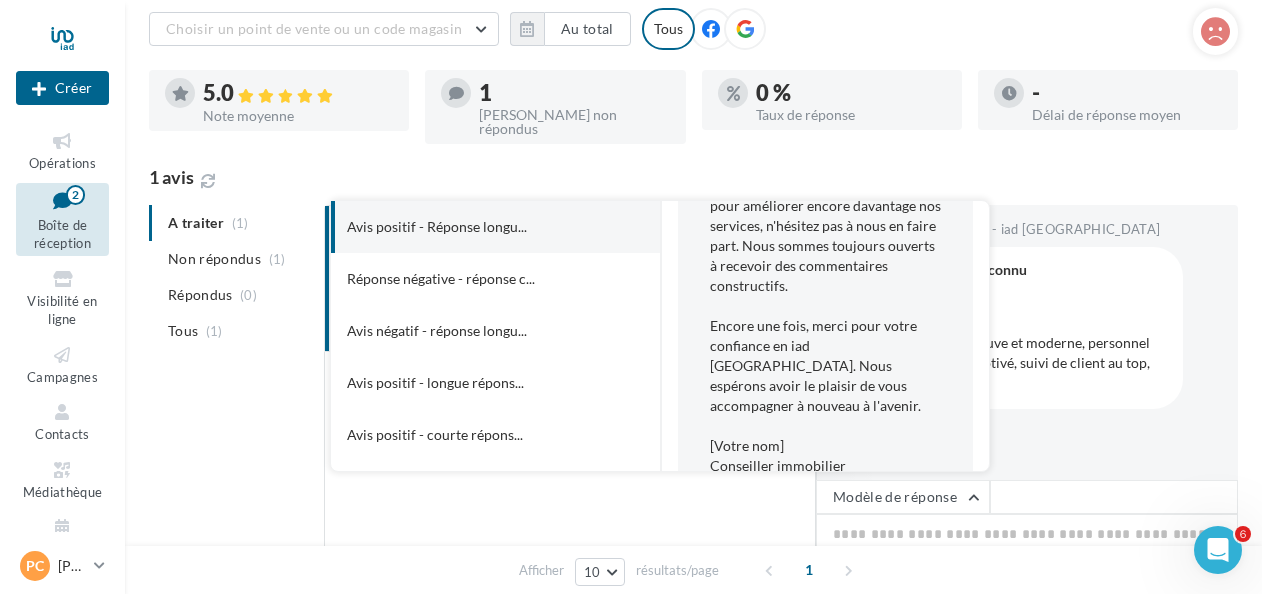 scroll, scrollTop: 0, scrollLeft: 0, axis: both 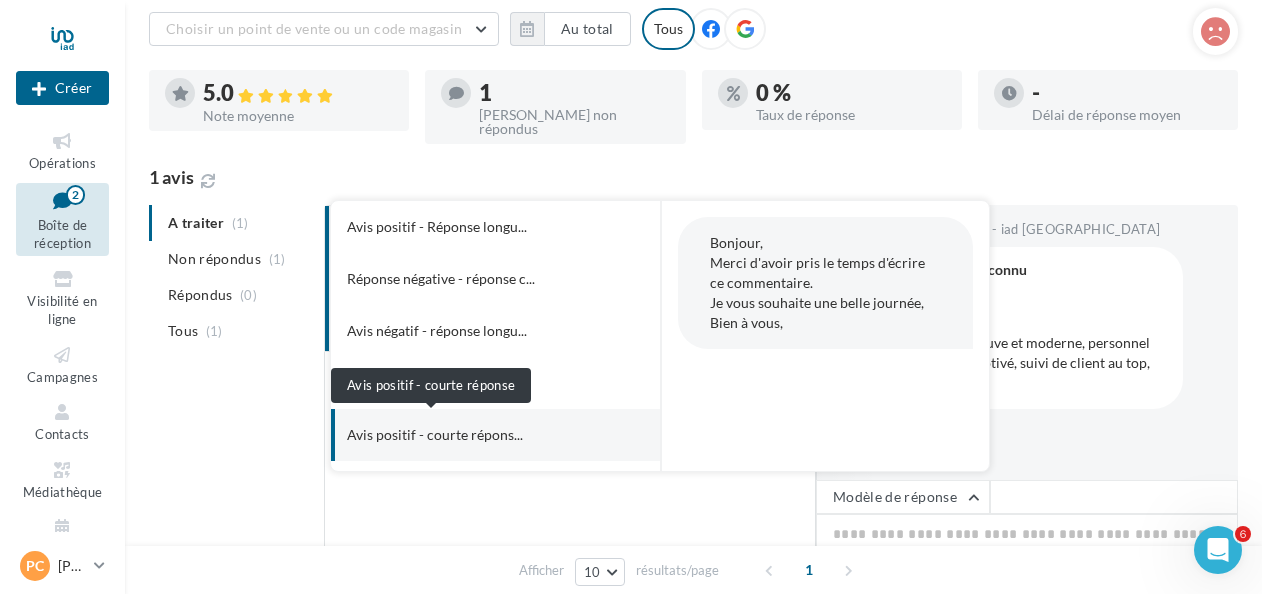 click on "Avis positif - courte répons..." at bounding box center [435, 435] 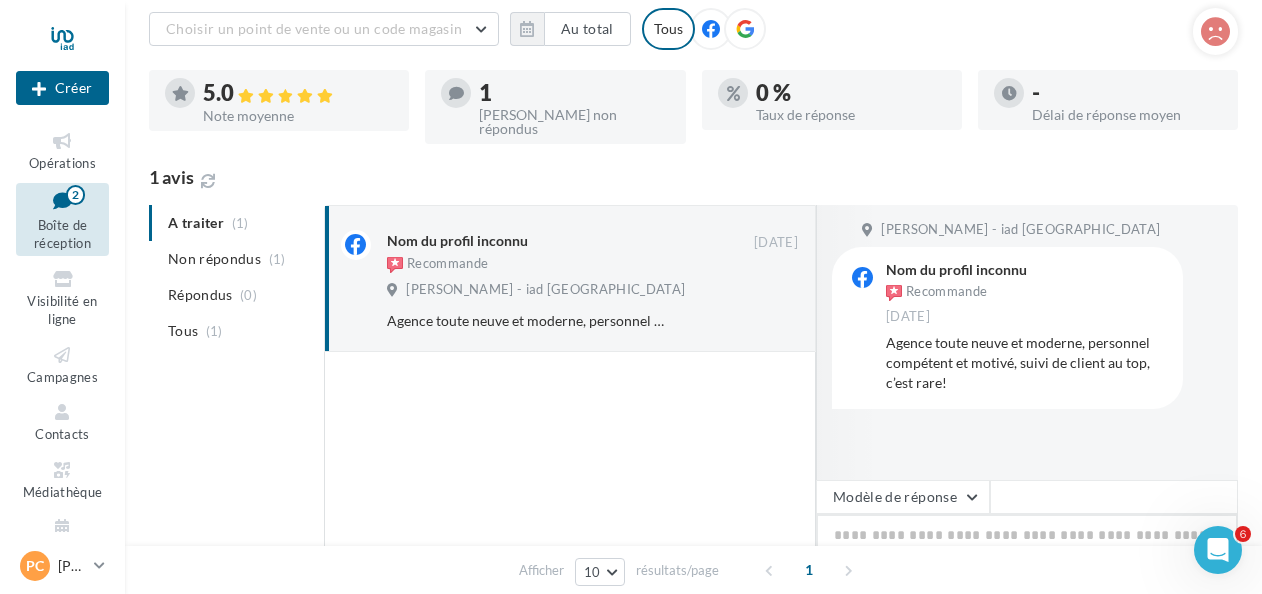 type on "**********" 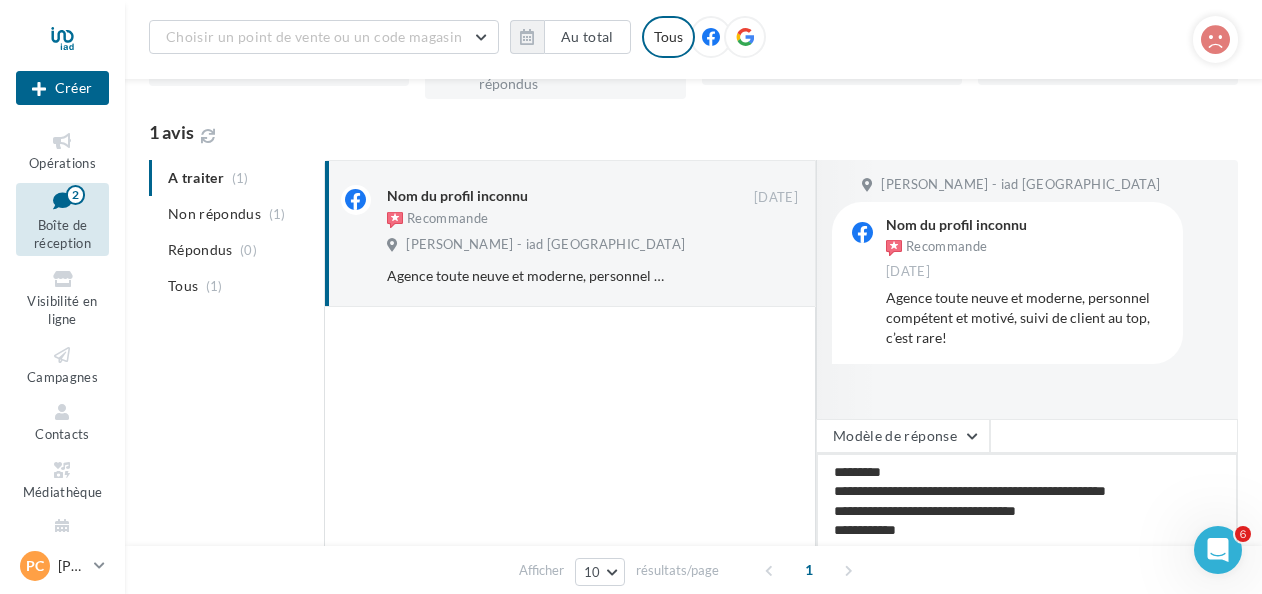 scroll, scrollTop: 168, scrollLeft: 0, axis: vertical 